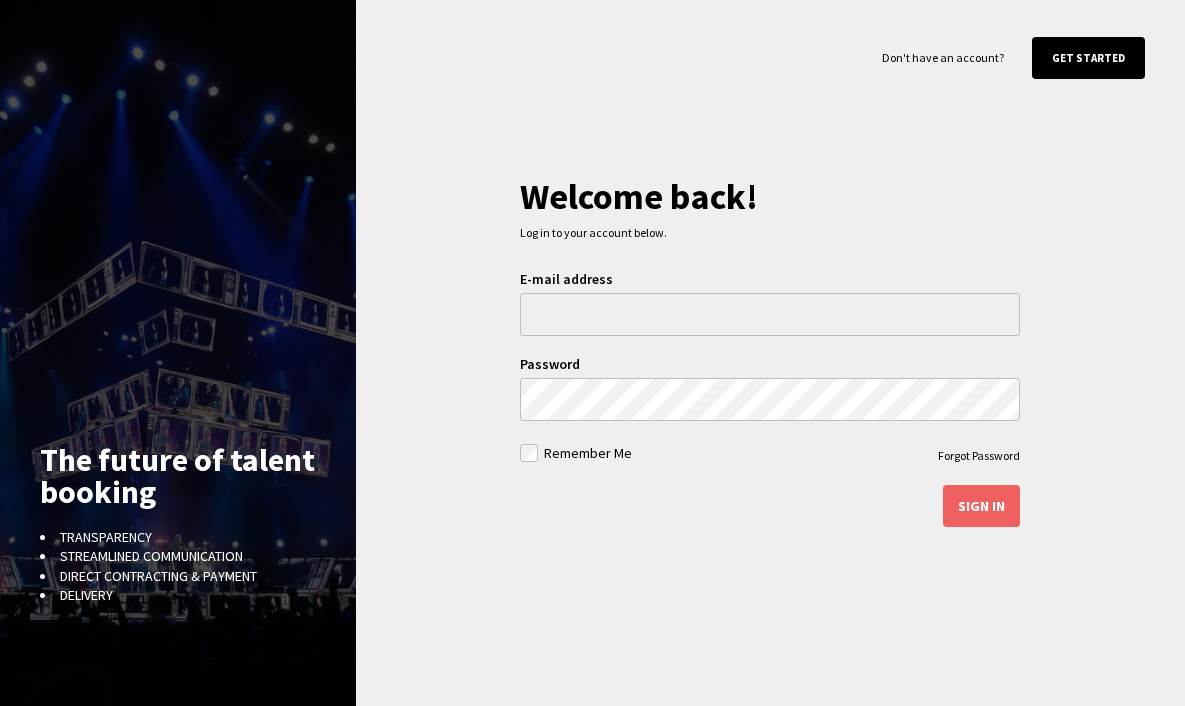 scroll, scrollTop: 0, scrollLeft: 0, axis: both 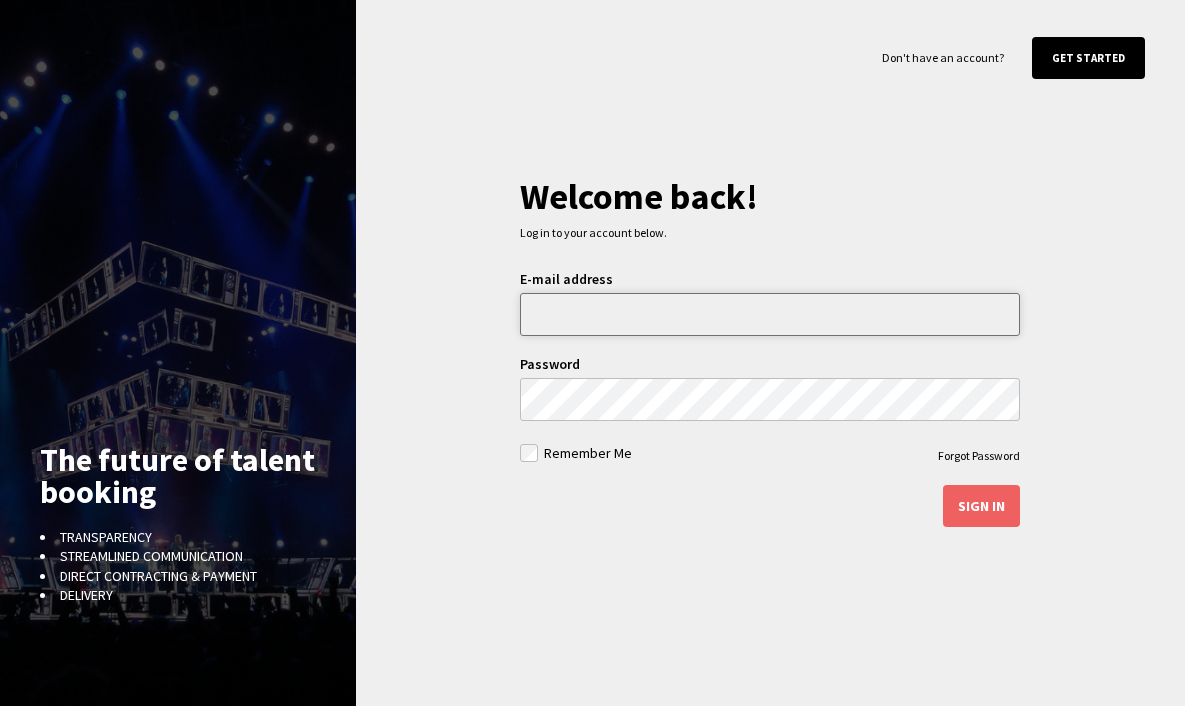 click at bounding box center [770, 314] 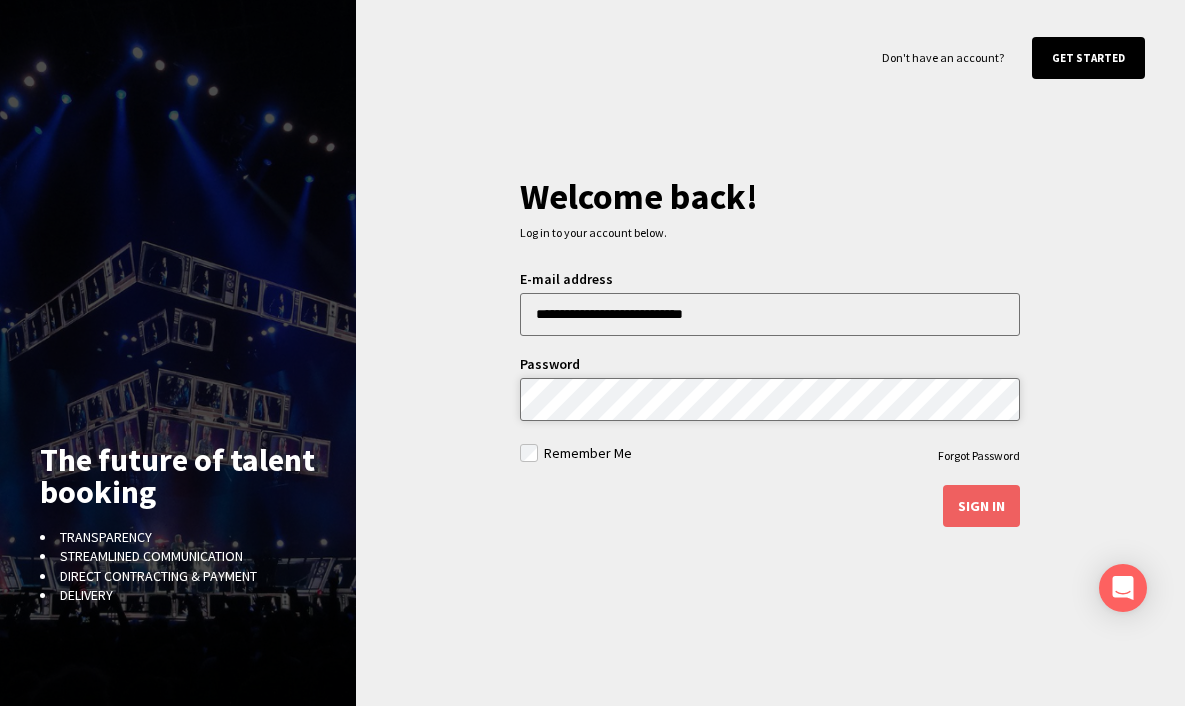 click on "Sign in" at bounding box center [981, 506] 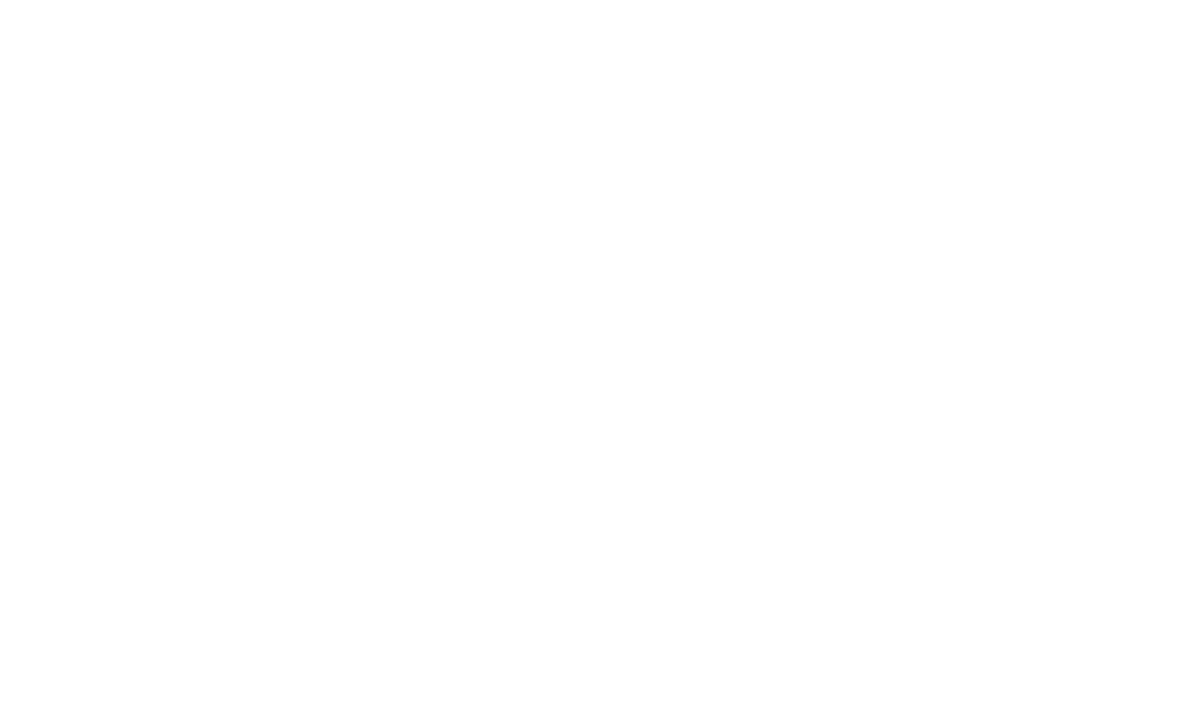 scroll, scrollTop: 0, scrollLeft: 0, axis: both 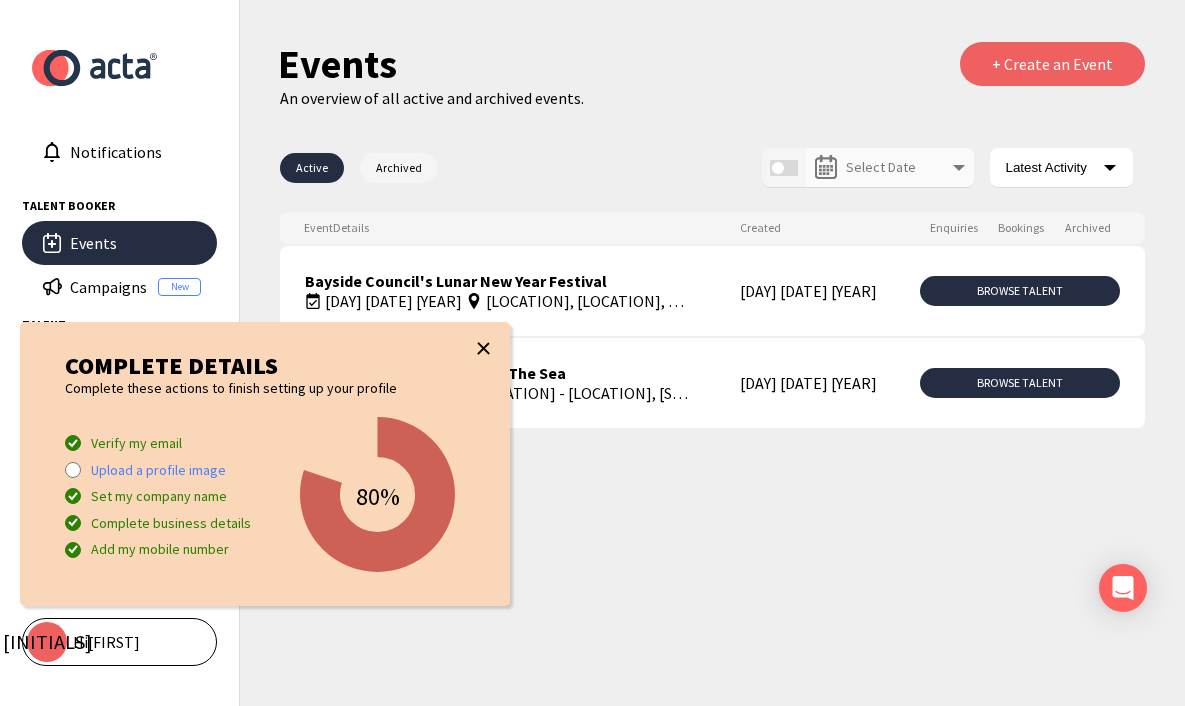 click at bounding box center (483, 348) 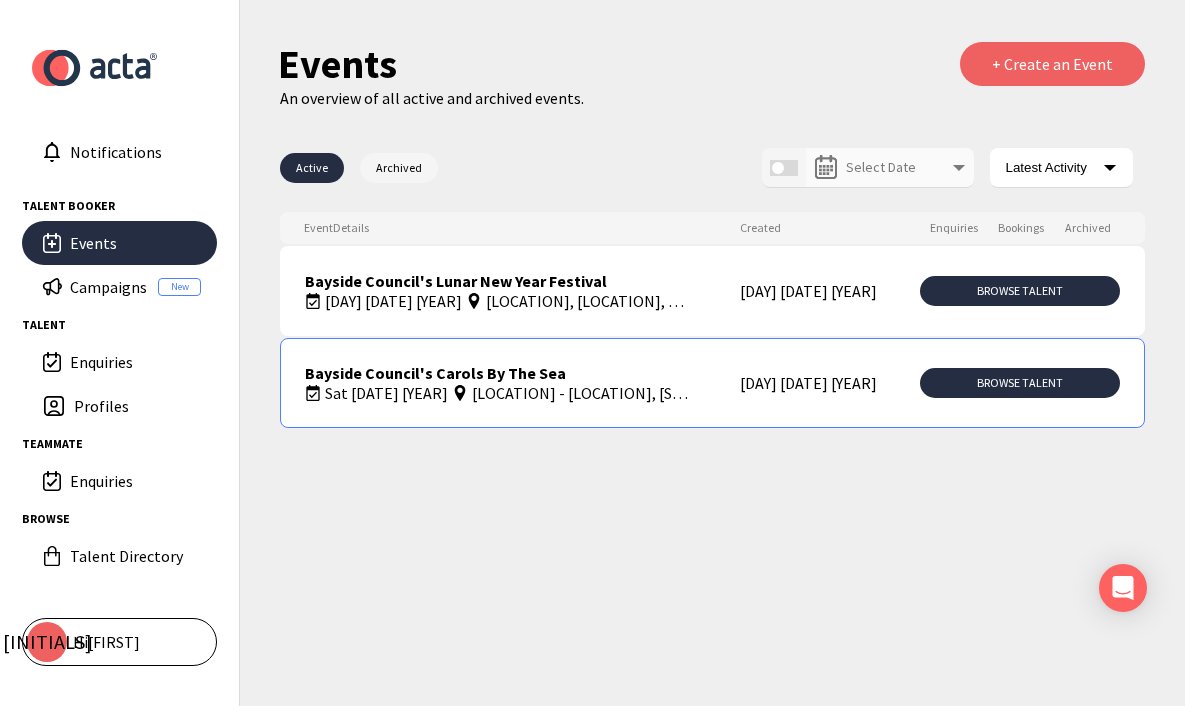 click on "Bayside Council's Carols by the Sea" at bounding box center [496, 373] 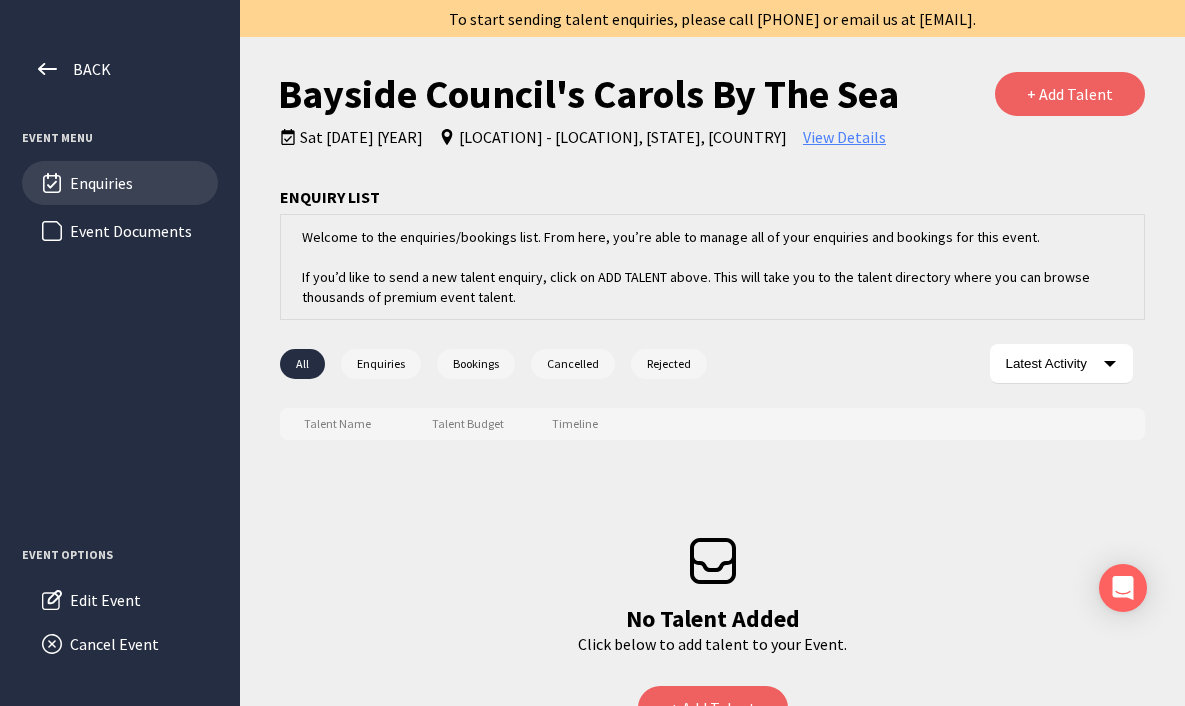 click on "View Details" at bounding box center (844, 137) 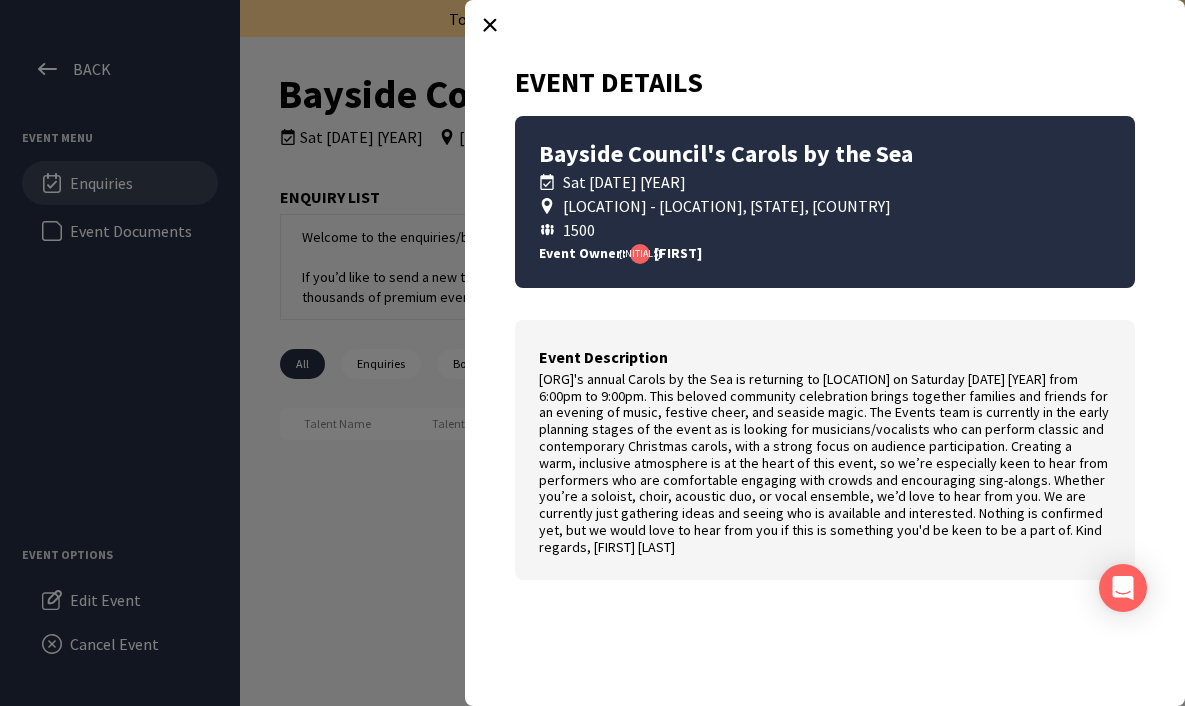 click on "Event Description [ORG]'s annual Carols by the Sea is returning to [LOCATION] on Saturday [DATE] [YEAR] from 6:00pm to 9:00pm.
This beloved community celebration brings together families and friends for an evening of music, festive cheer, and seaside magic.
The Events team is currently in the early planning stages of the event as is looking for musicians/vocalists who can perform classic and contemporary Christmas carols, with a strong focus on audience participation. Creating a warm, inclusive atmosphere is at the heart of this event, so we’re especially keen to hear from performers who are comfortable engaging with crowds and encouraging sing-alongs.
Whether you’re a soloist, choir, acoustic duo, or vocal ensemble, we’d love to hear from you.
We are currently just gathering ideas and seeing who is available and interested. Nothing is confirmed yet, but we would love to hear from you if this is something you'd be keen to be a part of.
Kind regards,
[FIRST] [LAST]" at bounding box center (825, 450) 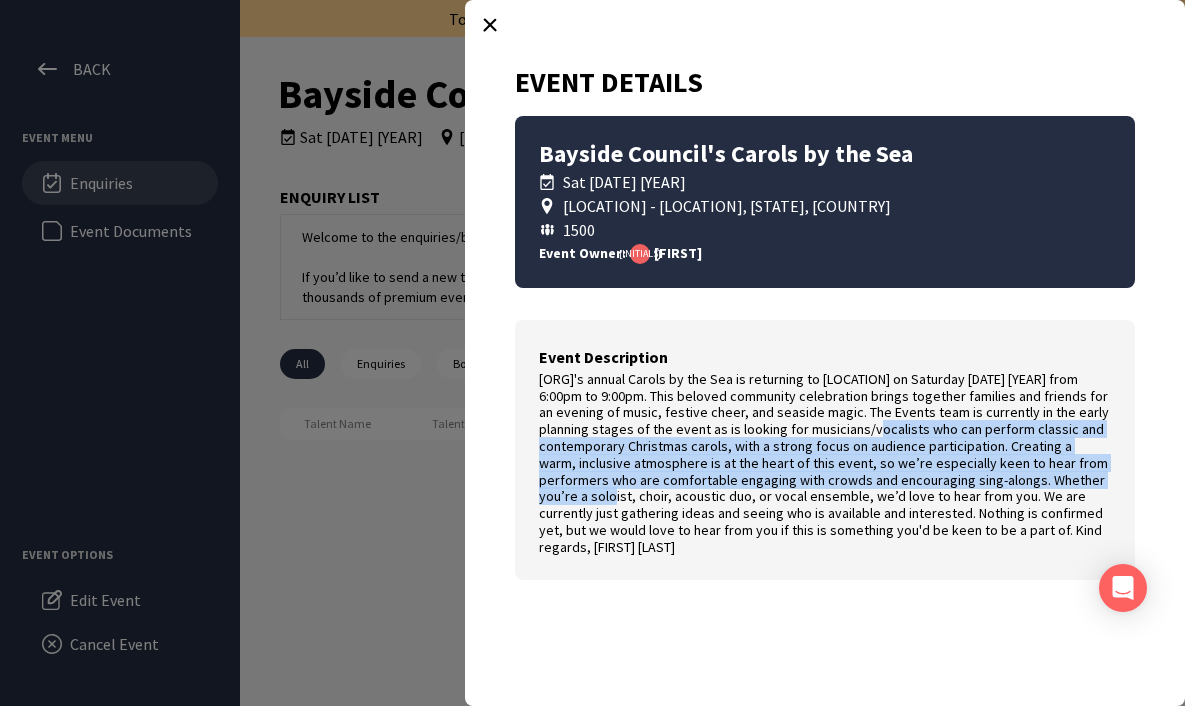 drag, startPoint x: 858, startPoint y: 453, endPoint x: 1099, endPoint y: 496, distance: 244.80605 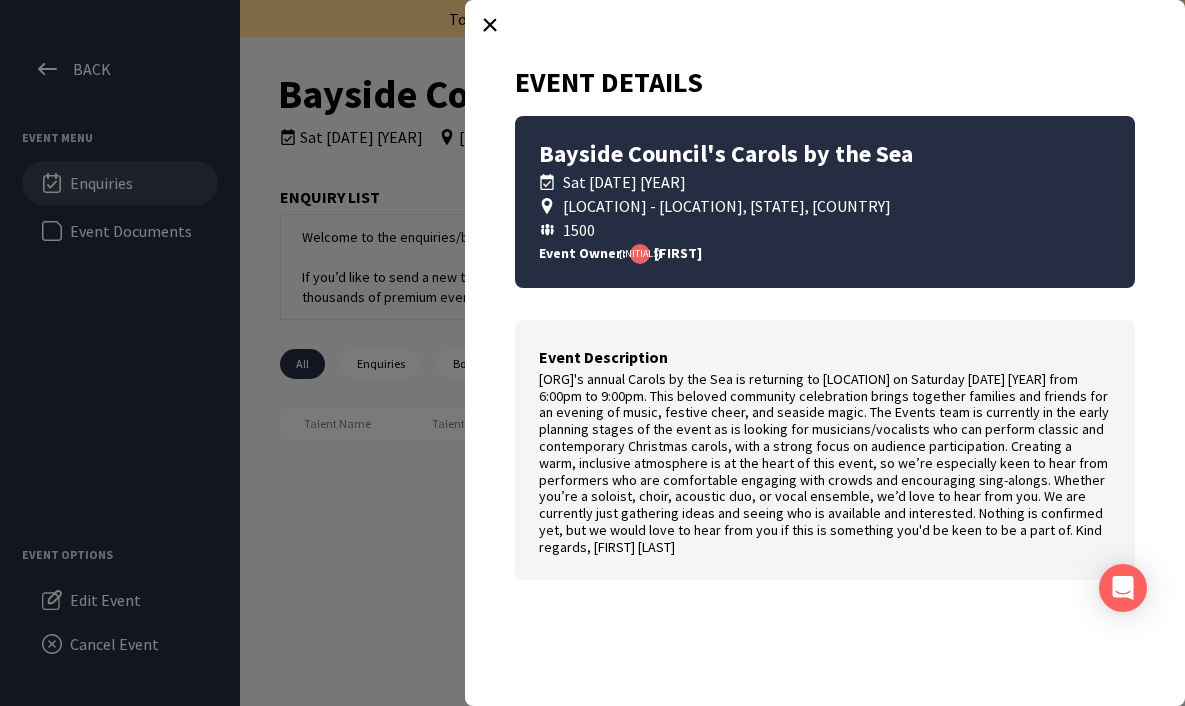click on "[LOCATION] - [LOCATION], [STATE], [COUNTRY]" at bounding box center (624, 182) 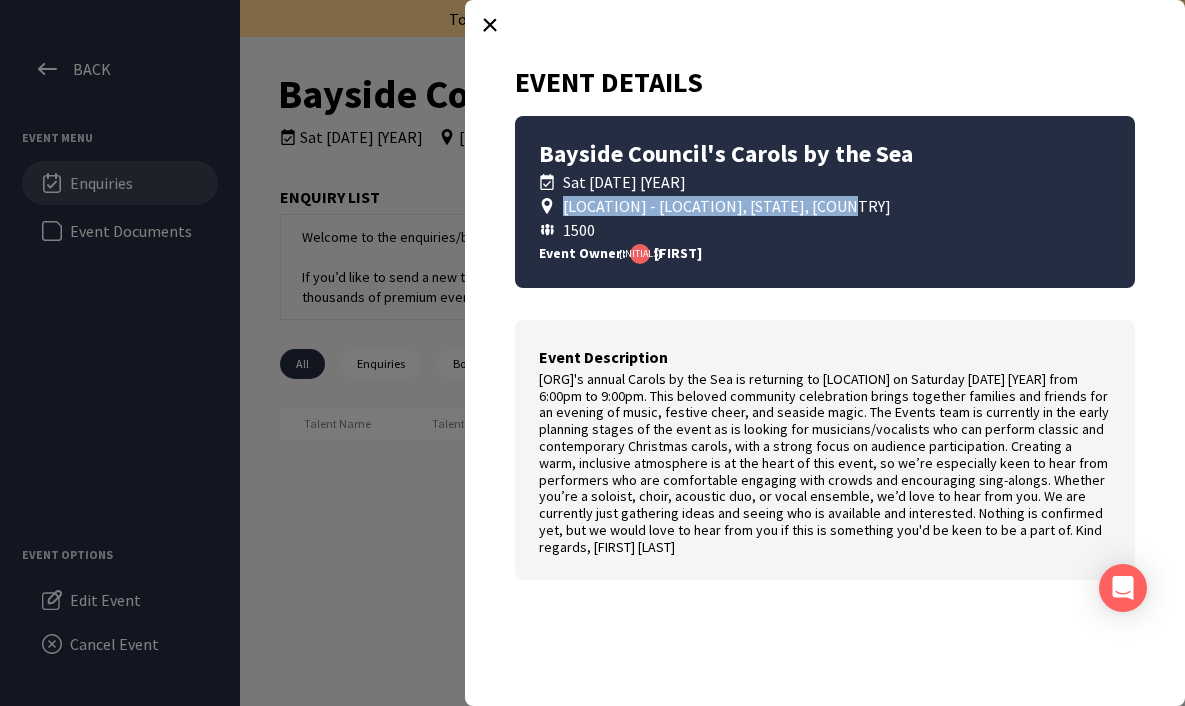 drag, startPoint x: 563, startPoint y: 210, endPoint x: 843, endPoint y: 205, distance: 280.04465 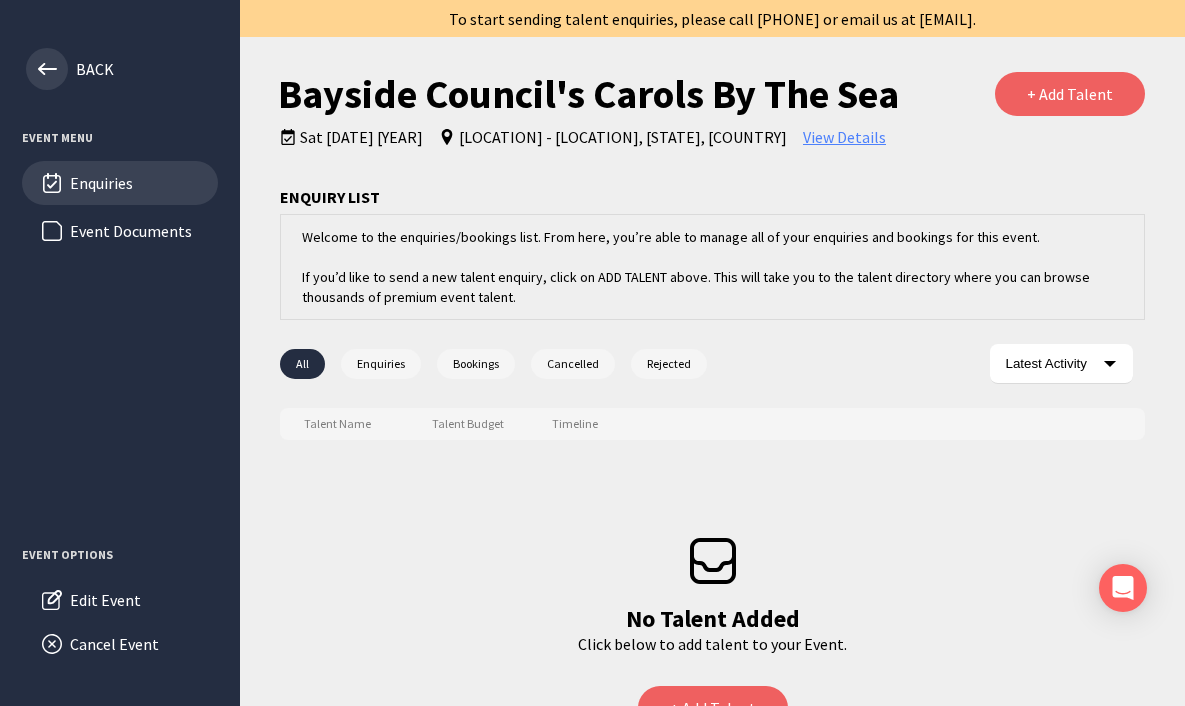 click at bounding box center (47, 69) 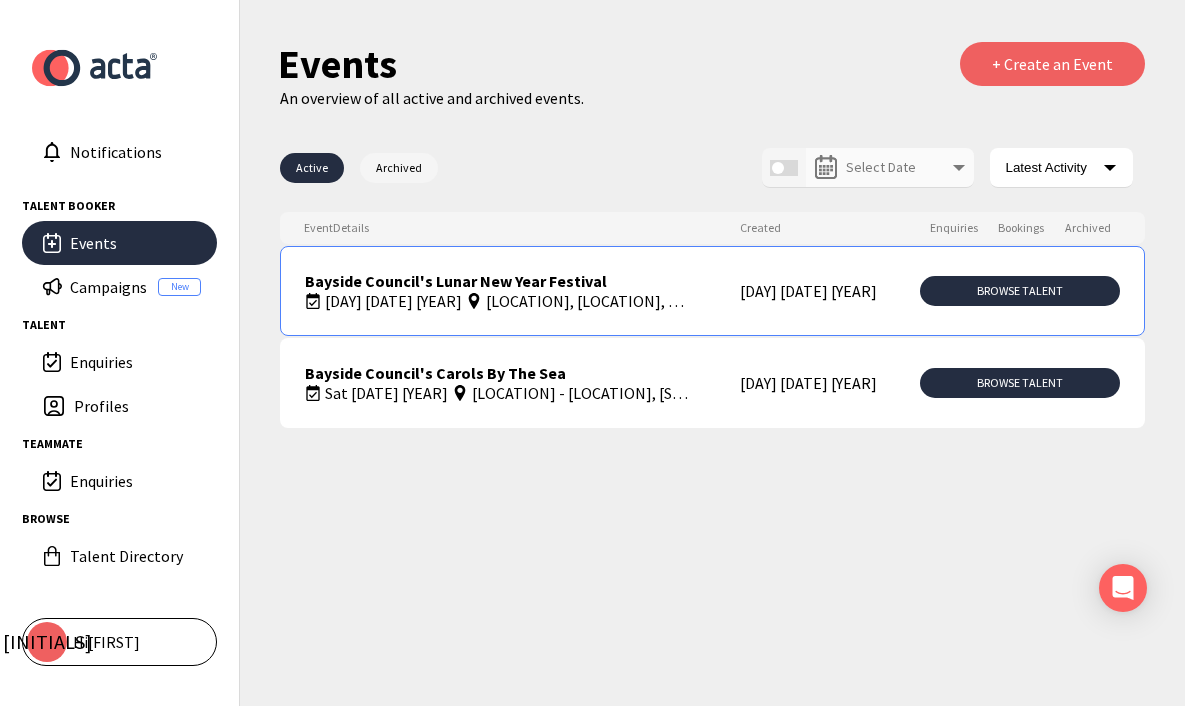 click on "Bayside Council's Lunar New Year Festival" at bounding box center (456, 281) 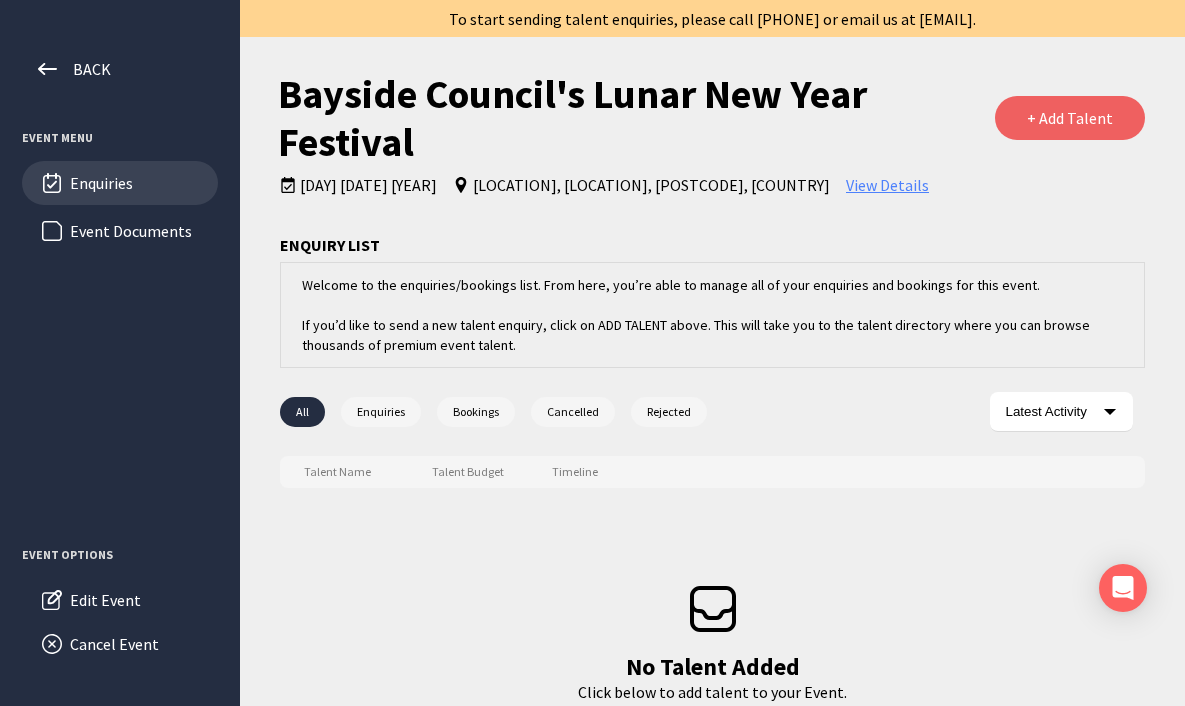 click on "View Details" at bounding box center (887, 185) 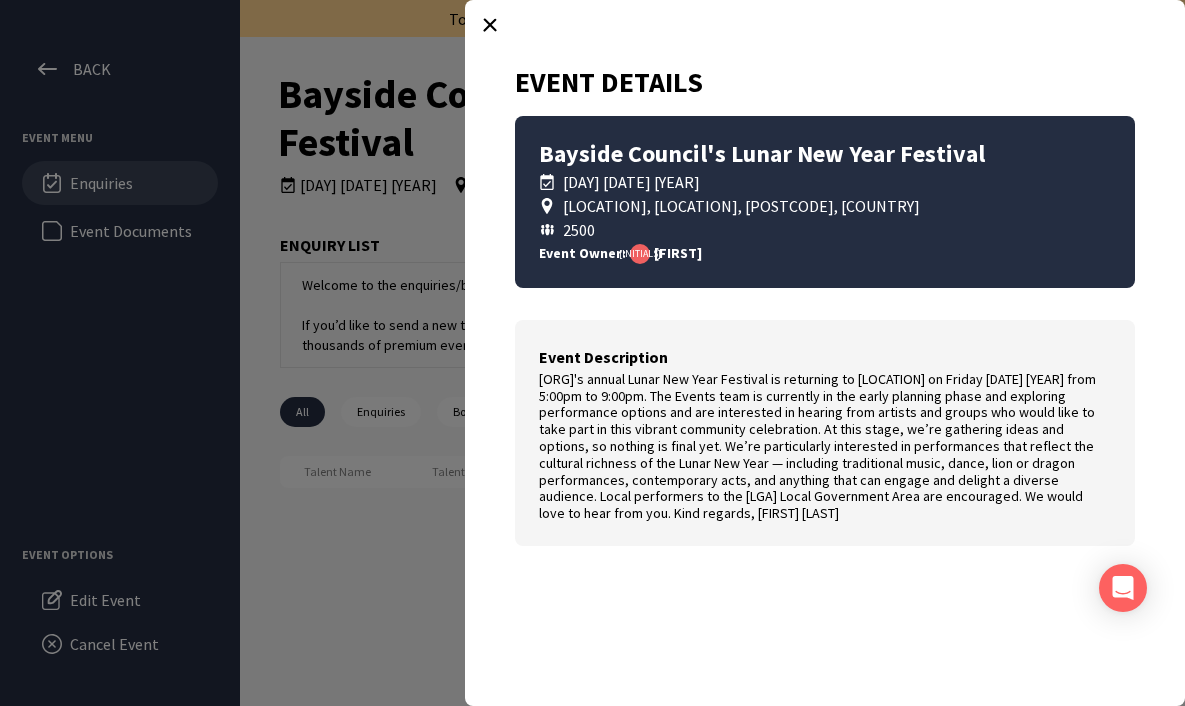 click on "Event Description [ORG]'s annual Lunar New Year Festival is returning to [LOCATION] on Friday [DATE] [YEAR] from 5:00pm to 9:00pm.
The Events team is currently in the early planning phase and exploring performance options and are interested in hearing from artists and groups who would like to take part in this vibrant community celebration.
At this stage, we’re gathering ideas and options, so nothing is final yet. We’re particularly interested in performances that reflect the cultural richness of the Lunar New Year — including traditional music, dance, lion or dragon performances, contemporary acts, and anything that can engage and delight a diverse audience. Local performers to the [LGA] Local Government Area are encouraged.
We would love to hear from you.
Kind regards,
[FIRST] [LAST]" at bounding box center [825, 433] 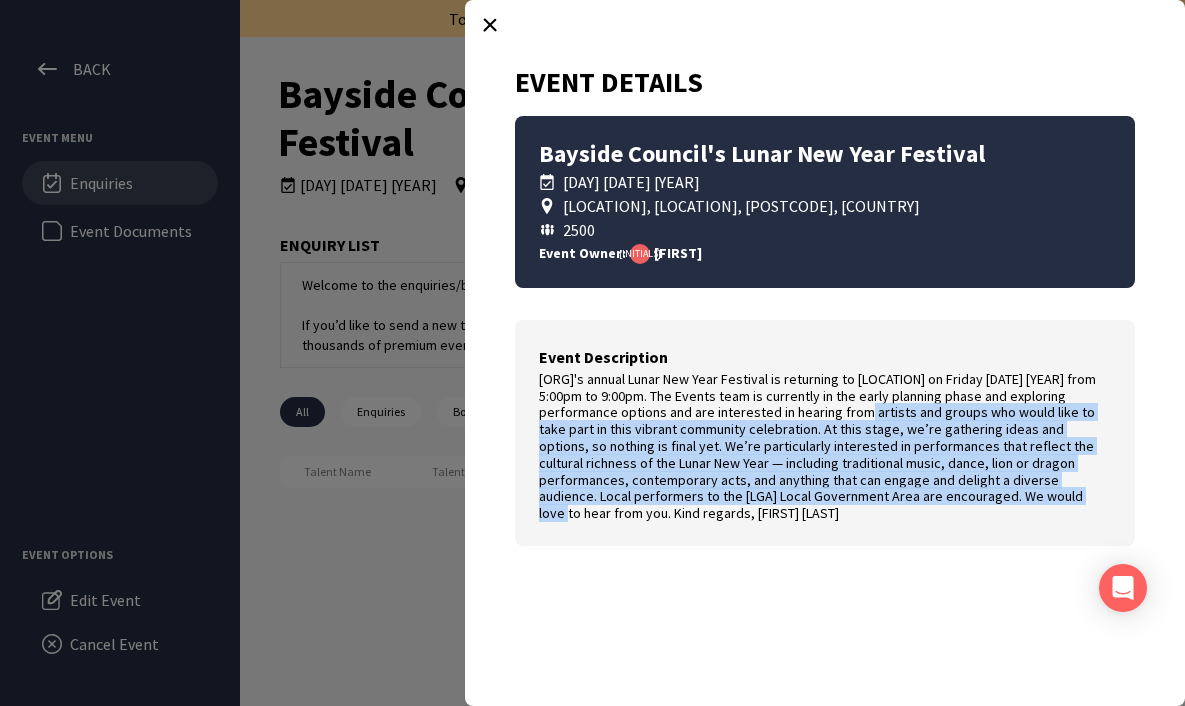 drag, startPoint x: 834, startPoint y: 413, endPoint x: 964, endPoint y: 499, distance: 155.87173 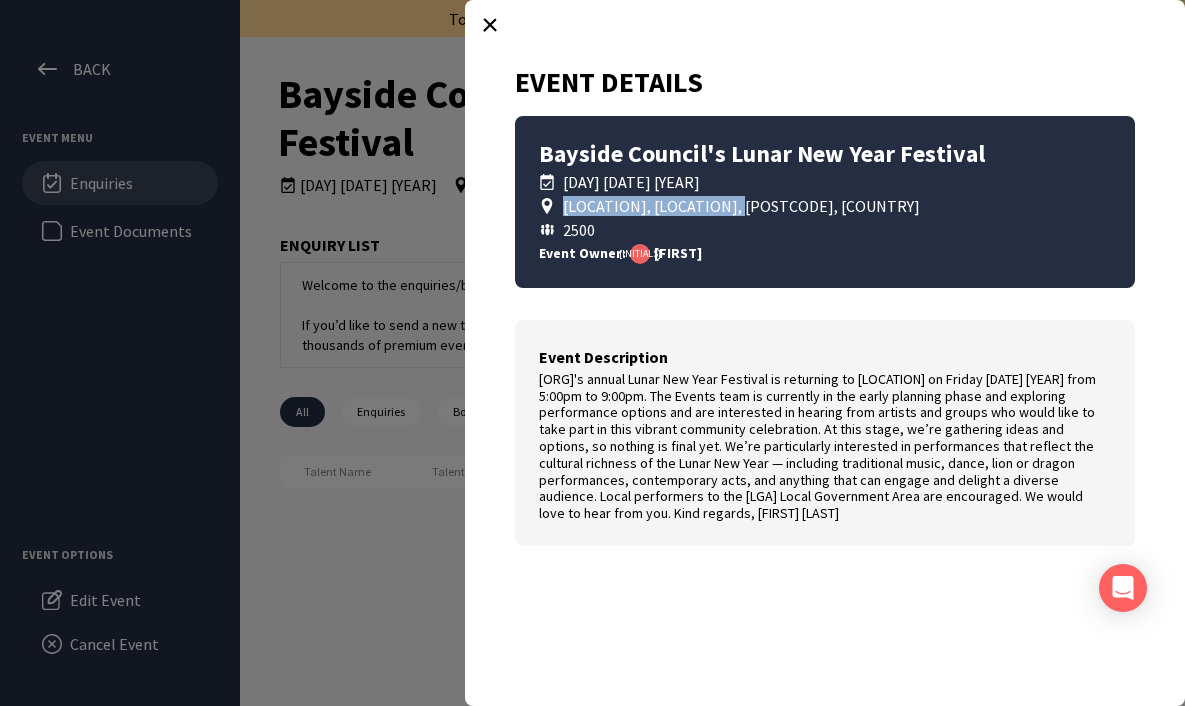 drag, startPoint x: 567, startPoint y: 210, endPoint x: 717, endPoint y: 206, distance: 150.05333 